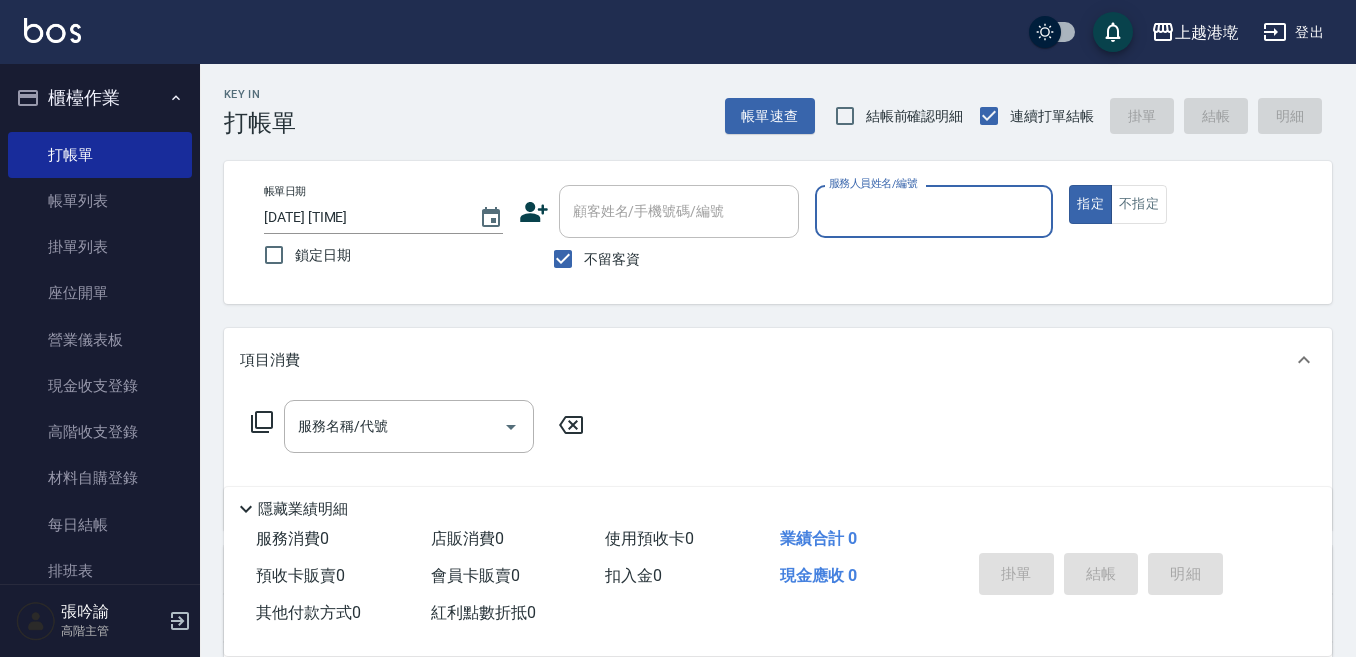 scroll, scrollTop: 0, scrollLeft: 0, axis: both 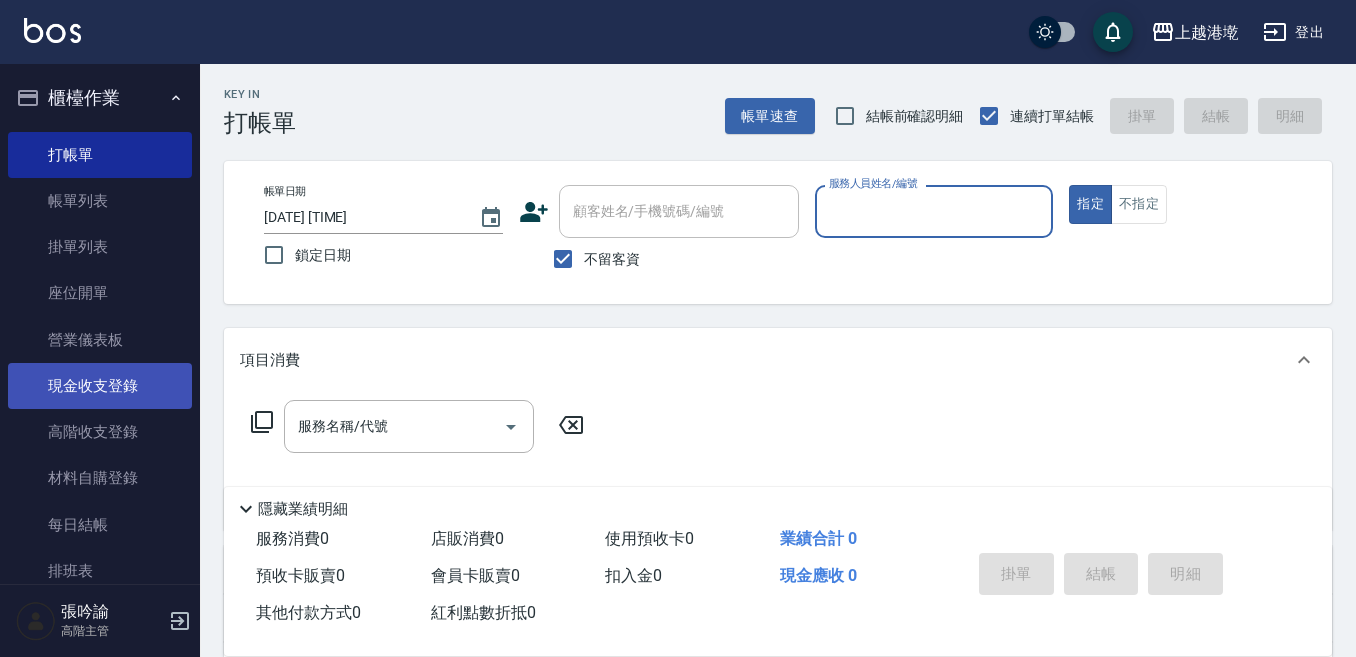 click on "現金收支登錄" at bounding box center (100, 386) 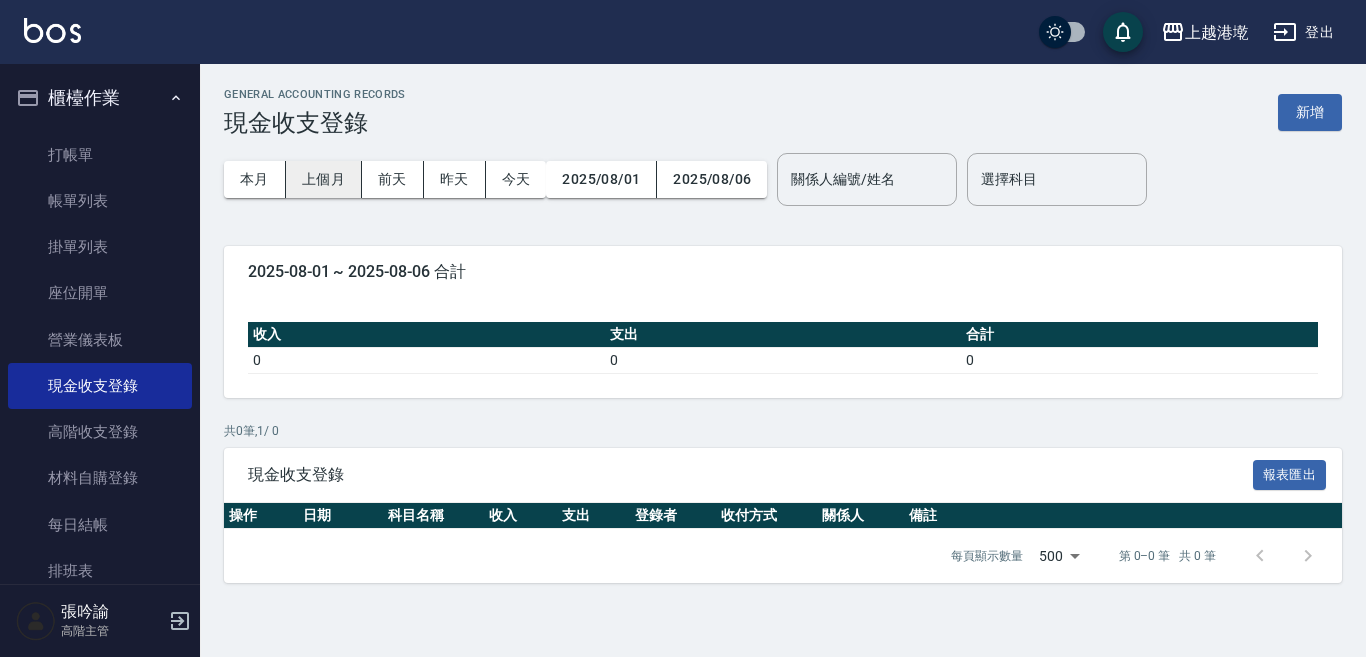 click on "上個月" at bounding box center [324, 179] 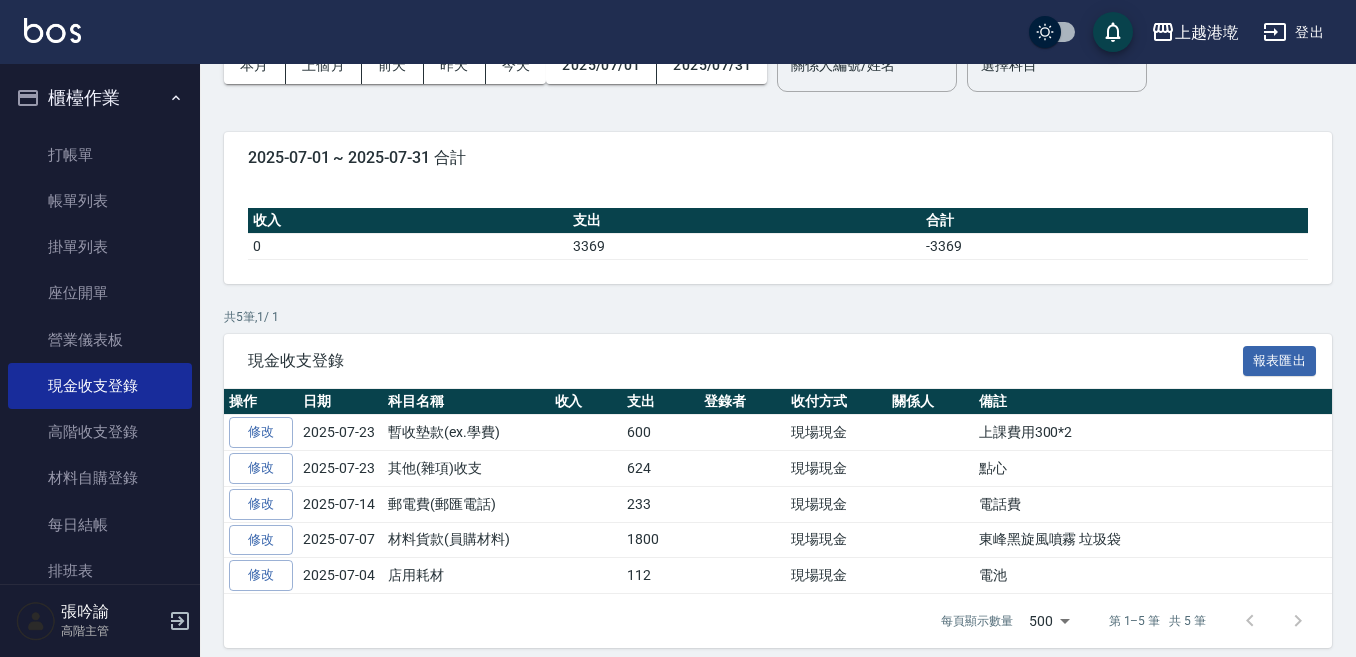 scroll, scrollTop: 129, scrollLeft: 0, axis: vertical 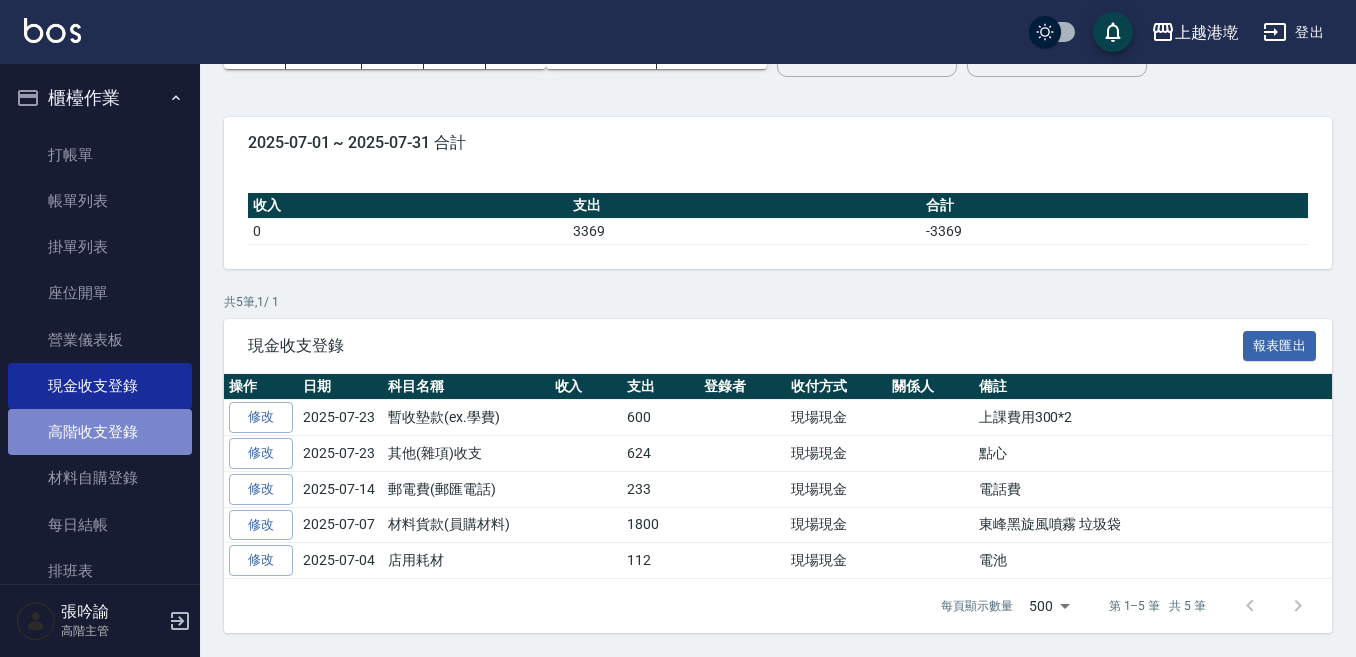 click on "高階收支登錄" at bounding box center [100, 432] 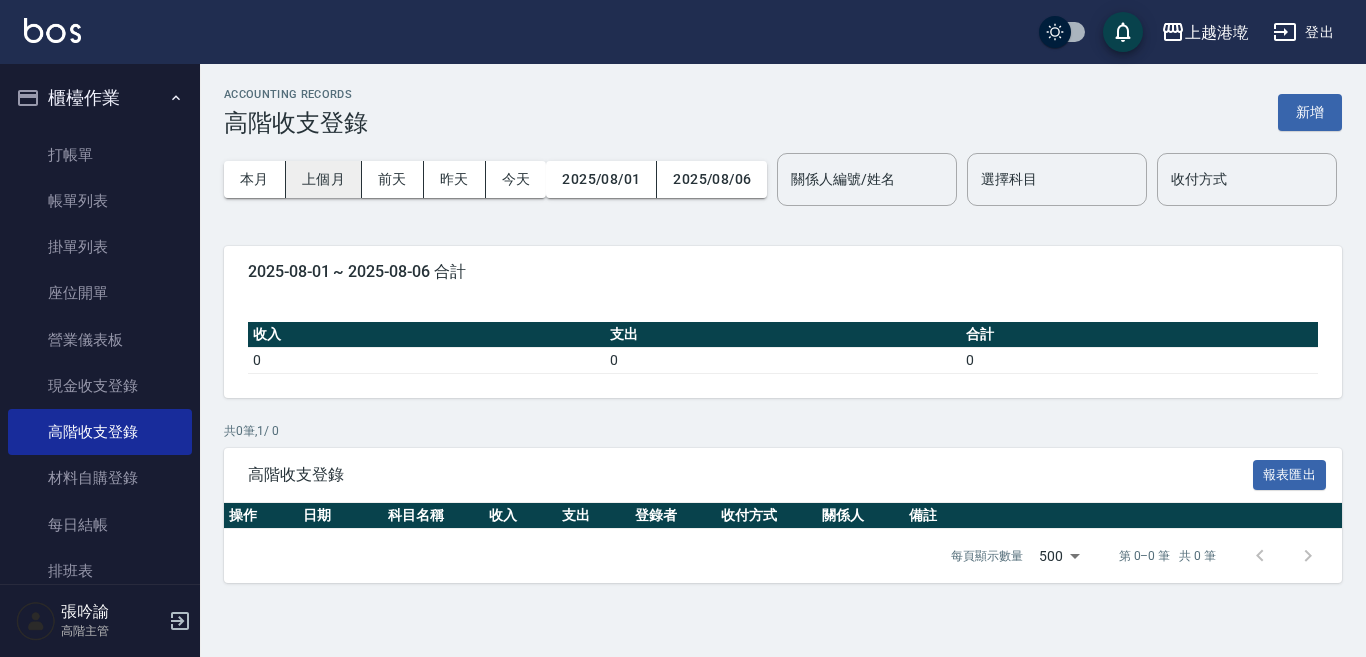 click on "上個月" at bounding box center [324, 179] 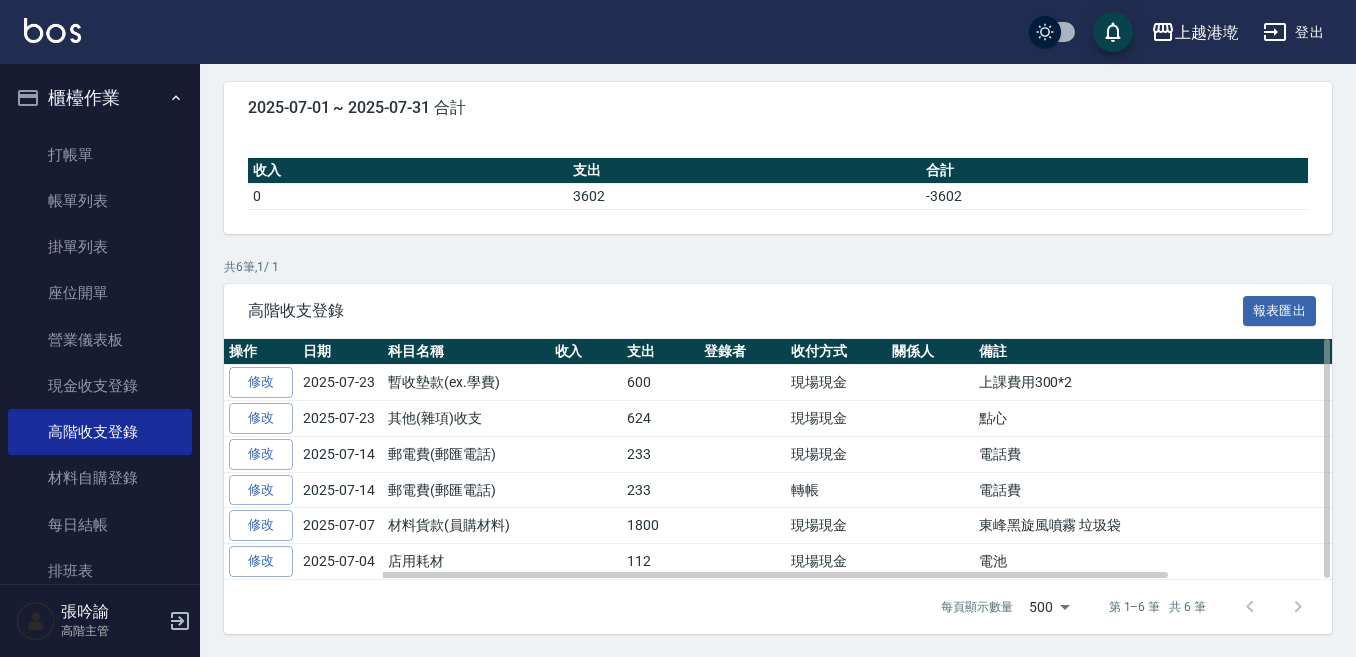 scroll, scrollTop: 228, scrollLeft: 0, axis: vertical 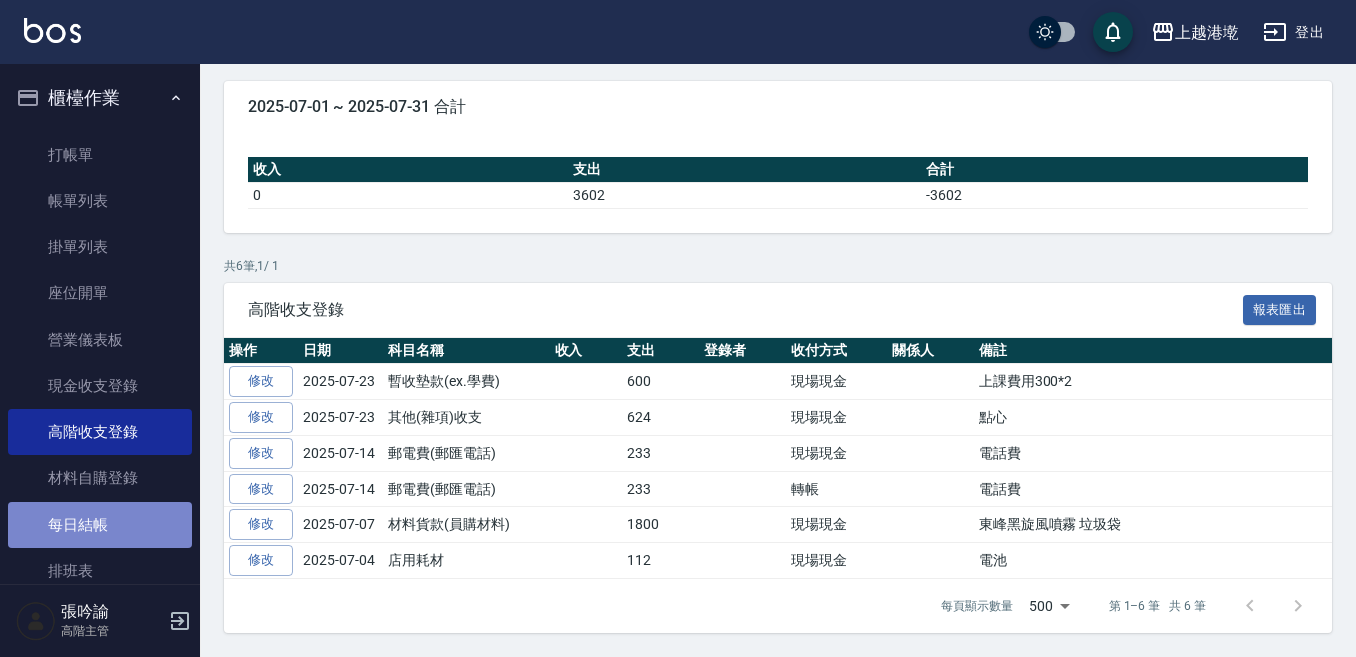 click on "每日結帳" at bounding box center (100, 525) 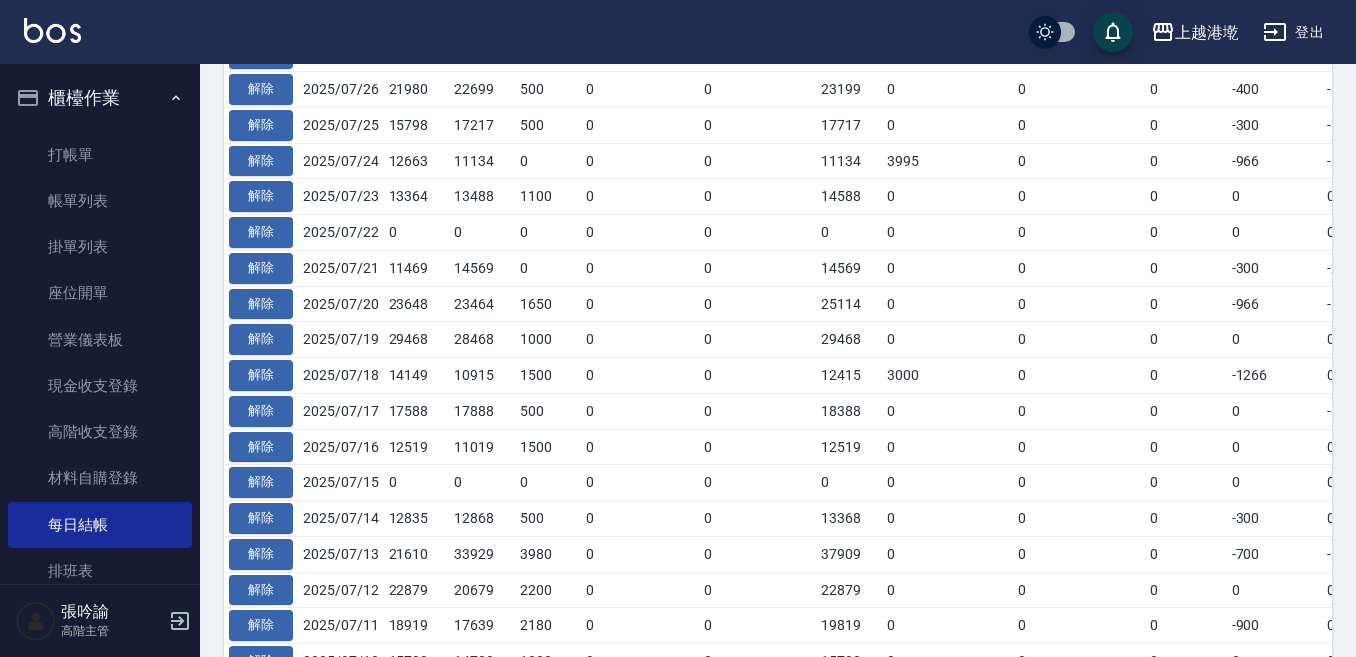 scroll, scrollTop: 900, scrollLeft: 0, axis: vertical 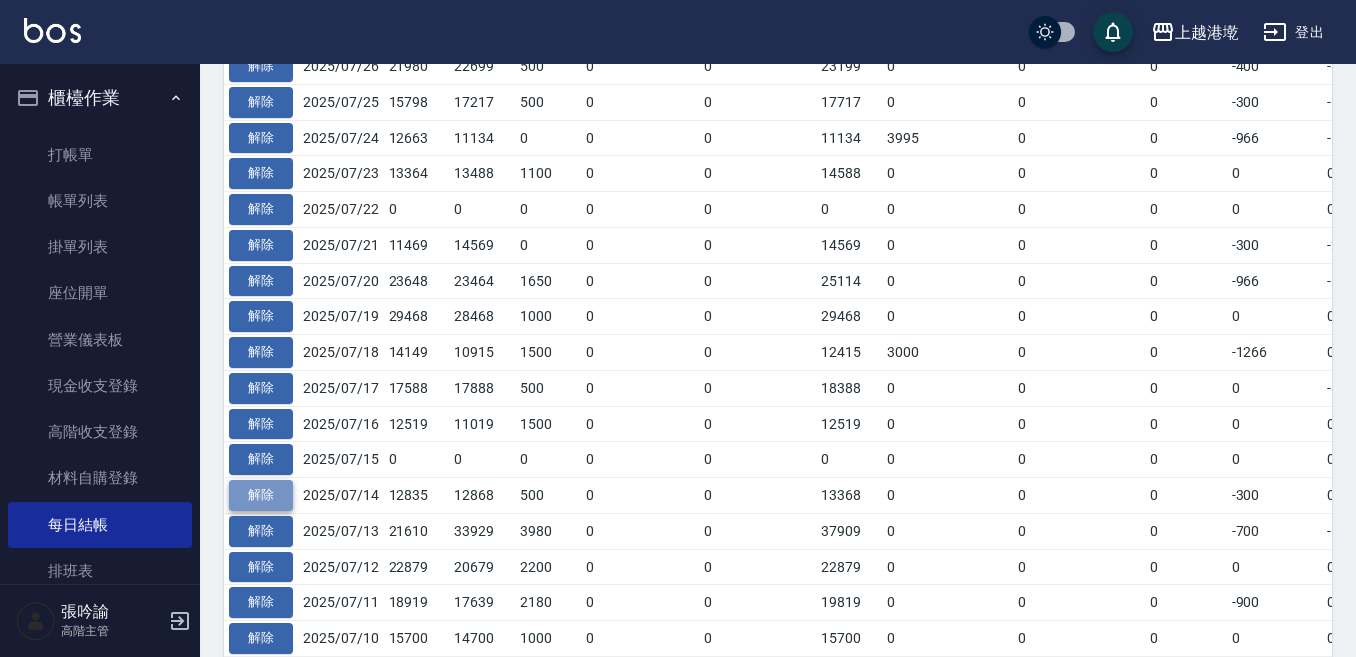 click on "解除" at bounding box center (261, 495) 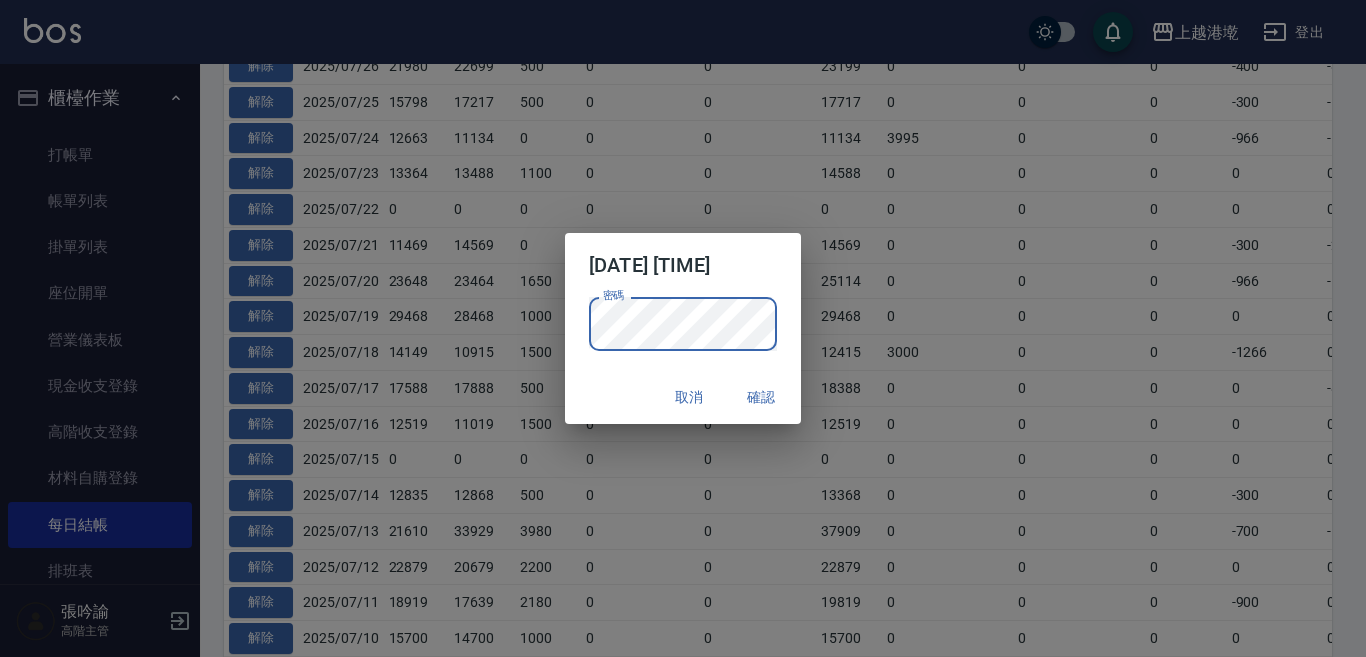 click on "確認" at bounding box center [761, 397] 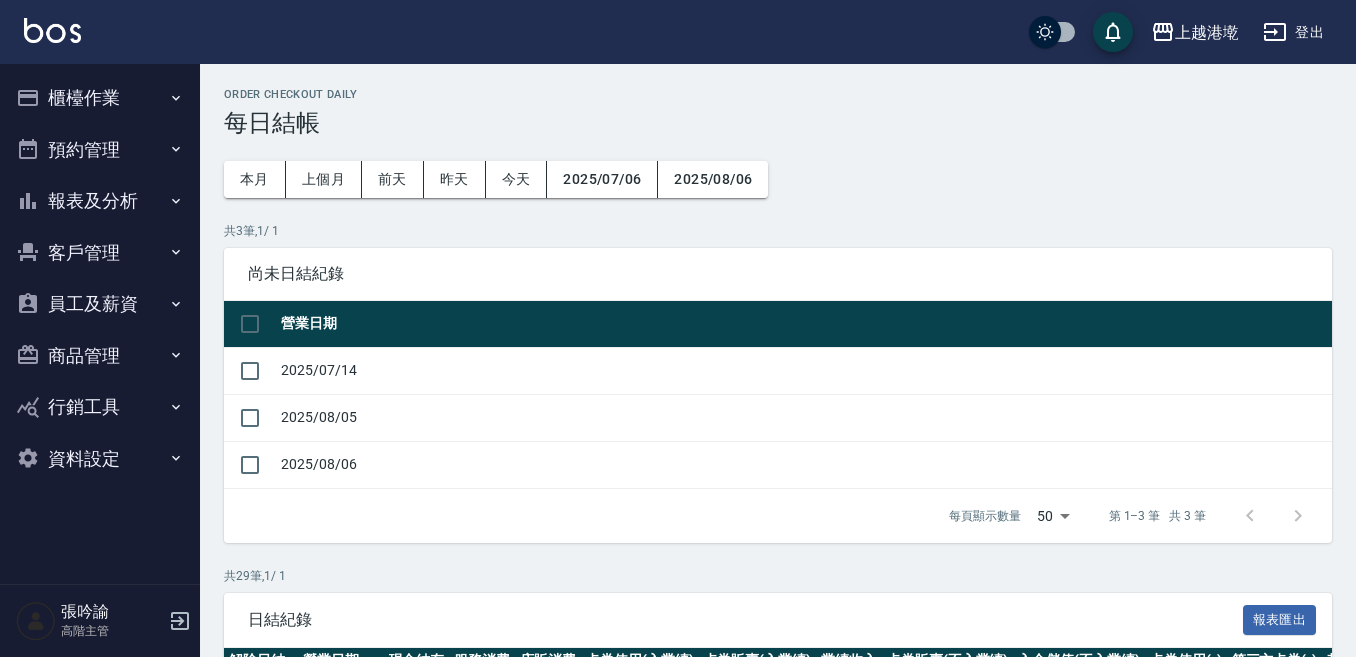 scroll, scrollTop: 940, scrollLeft: 0, axis: vertical 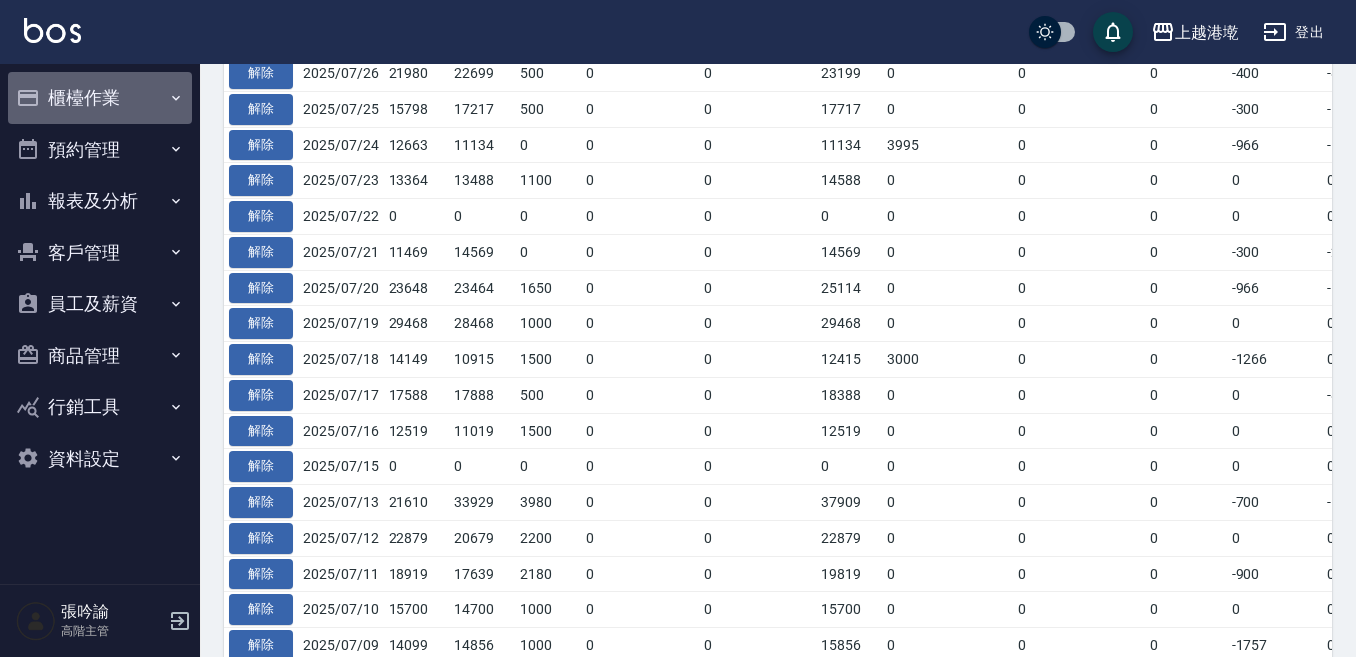 click on "櫃檯作業" at bounding box center (100, 98) 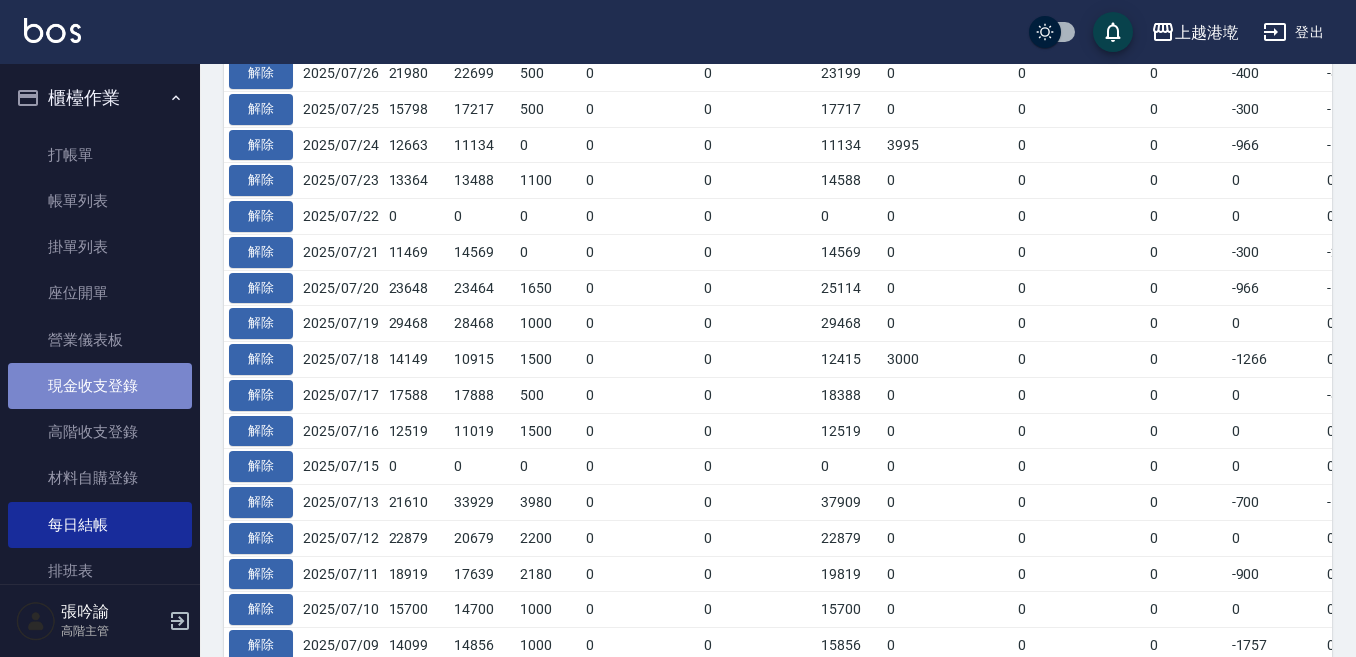 click on "現金收支登錄" at bounding box center [100, 386] 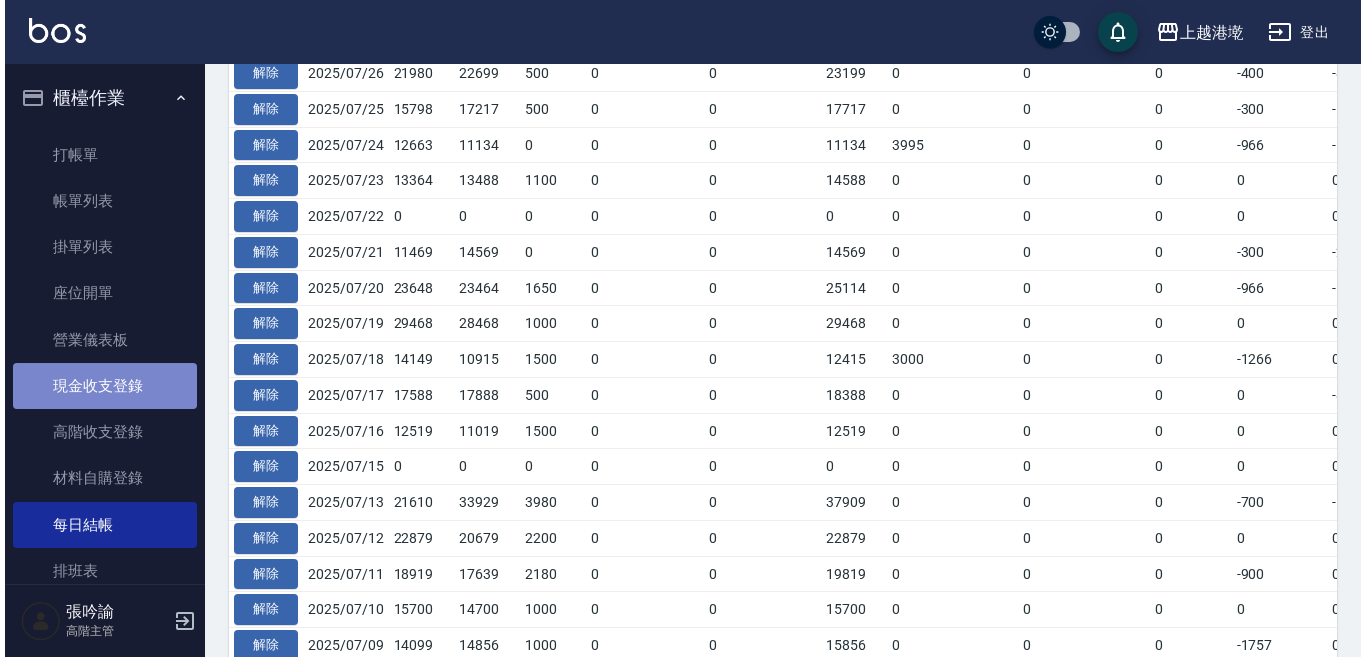 scroll, scrollTop: 0, scrollLeft: 0, axis: both 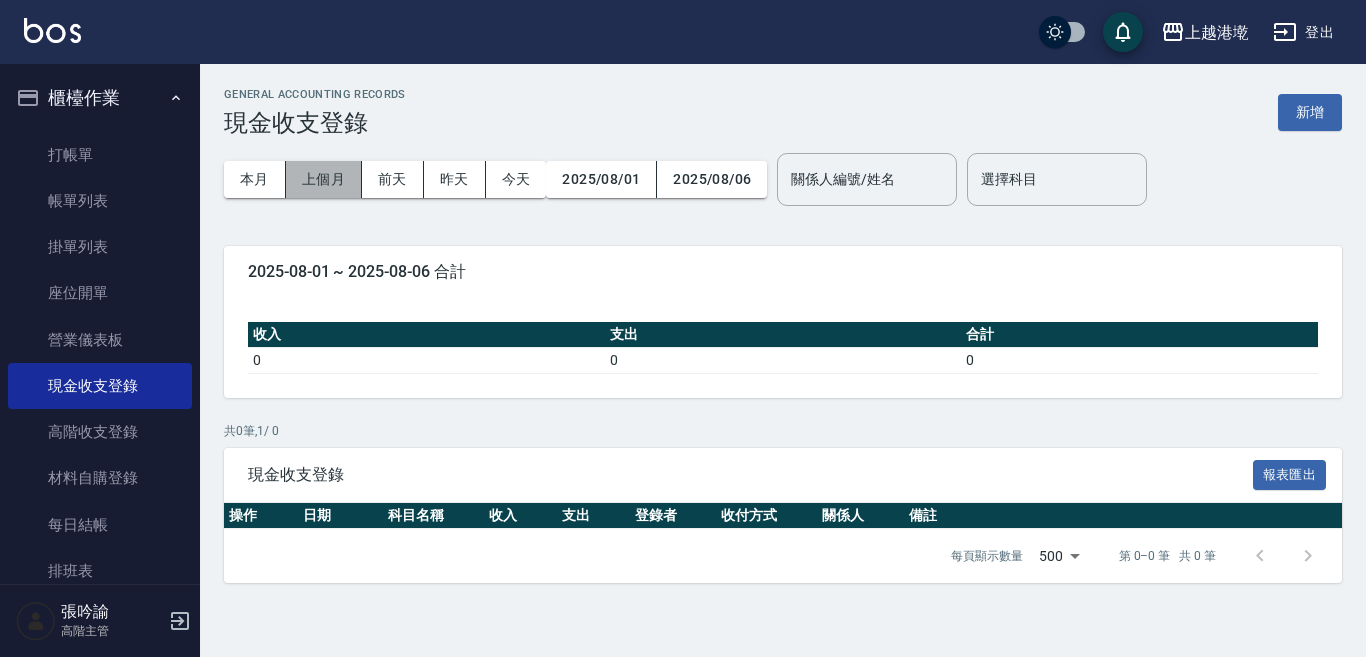 click on "上個月" at bounding box center (324, 179) 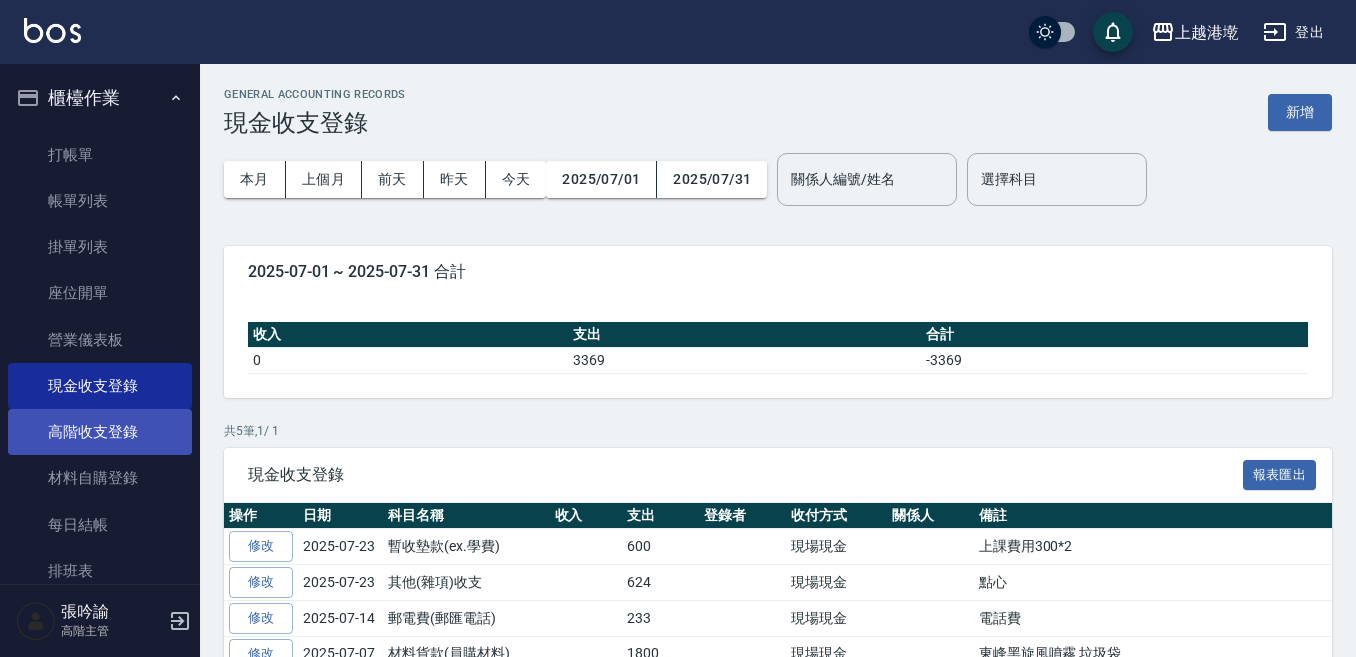 click on "高階收支登錄" at bounding box center [100, 432] 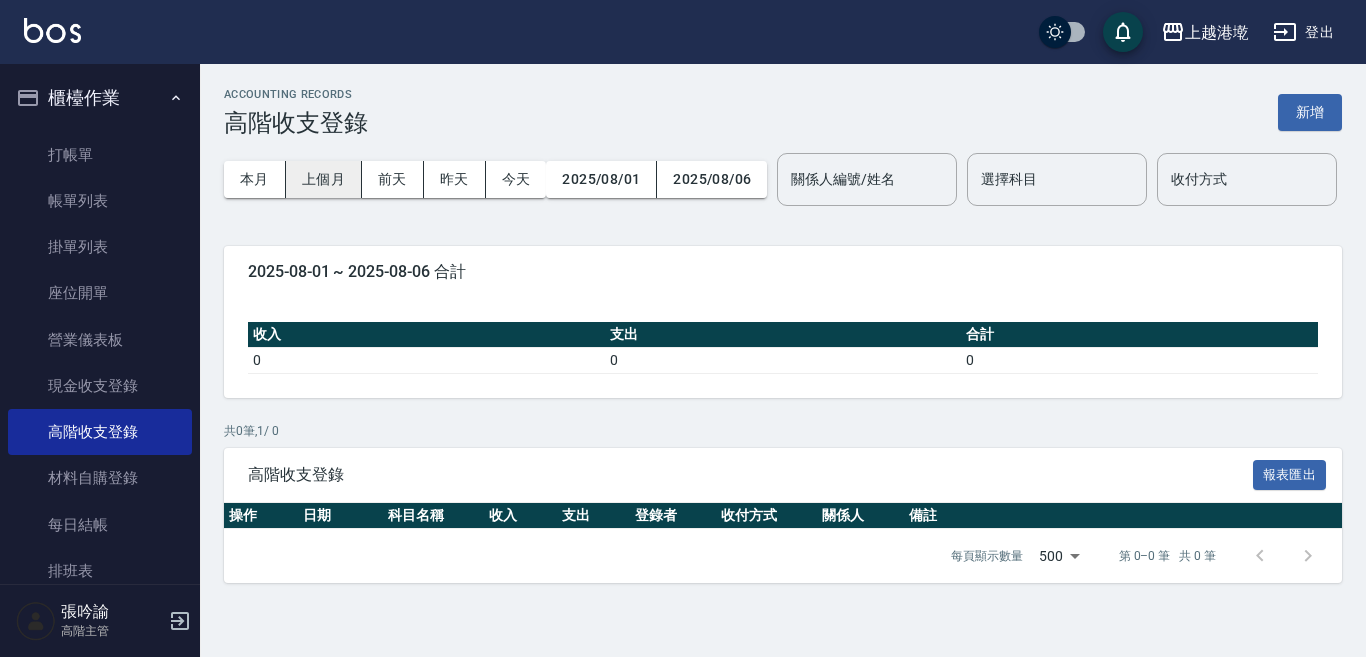 click on "上個月" at bounding box center [324, 179] 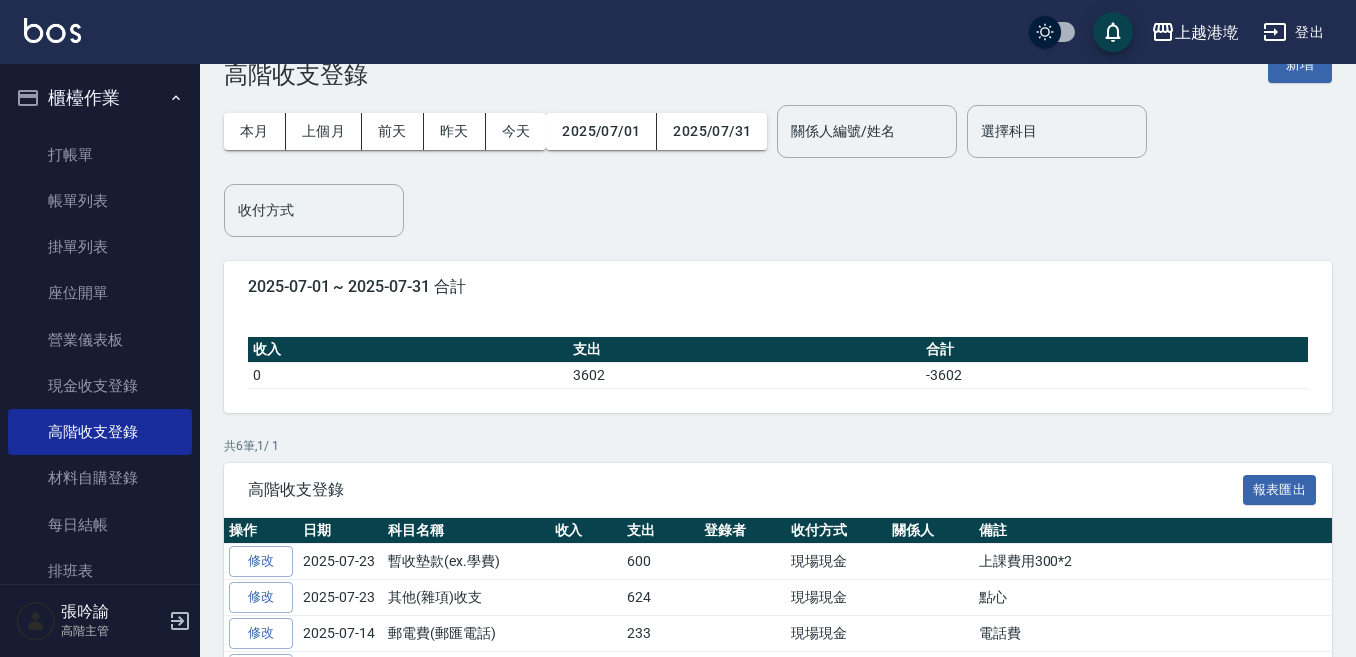scroll, scrollTop: 228, scrollLeft: 0, axis: vertical 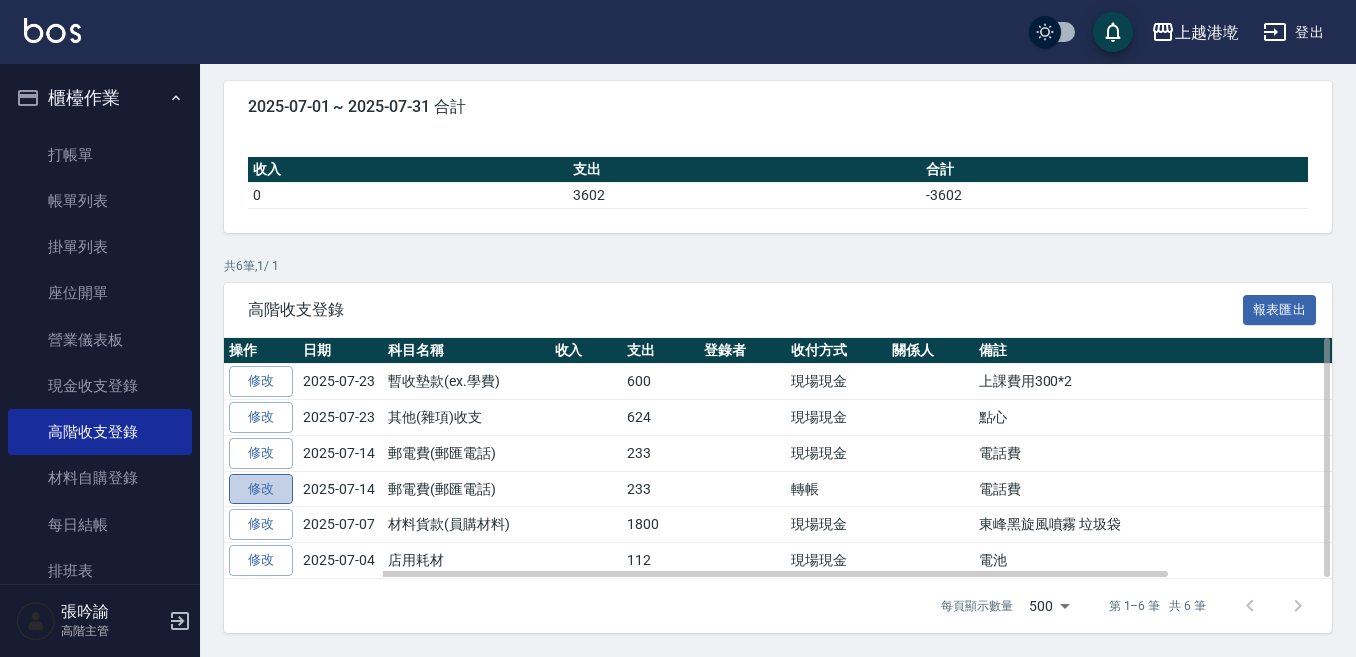 click on "修改" at bounding box center (261, 489) 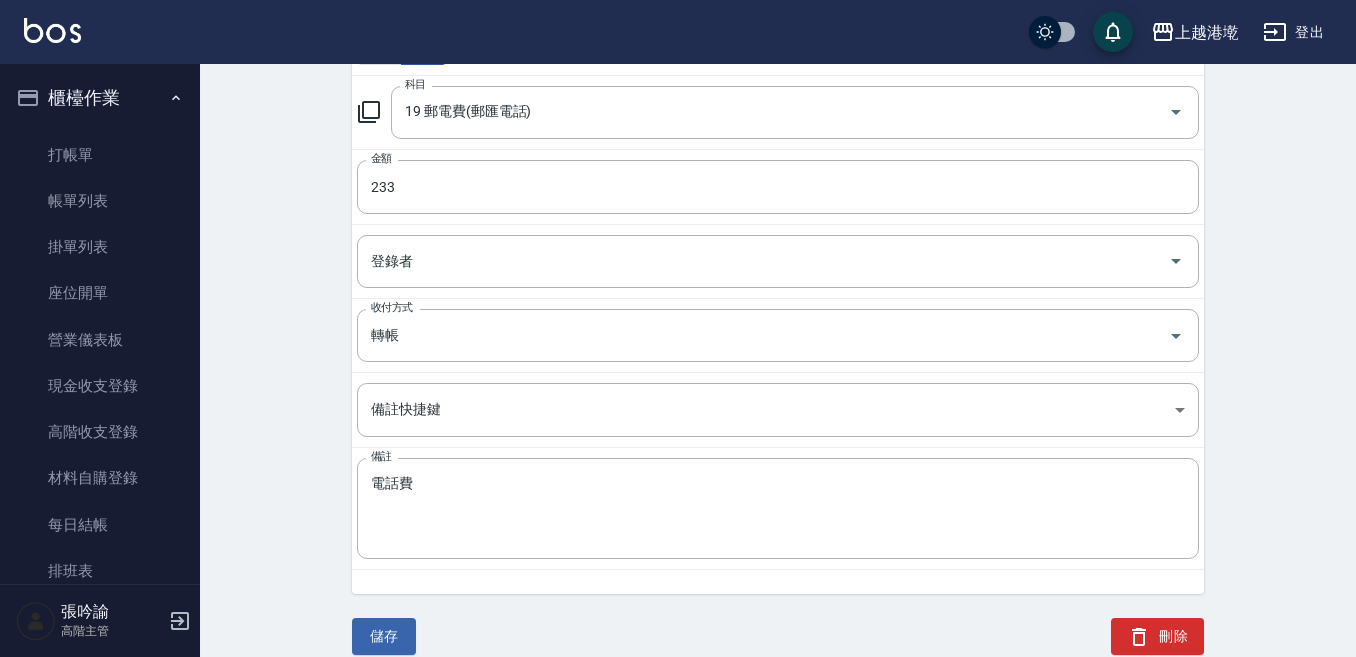 scroll, scrollTop: 321, scrollLeft: 0, axis: vertical 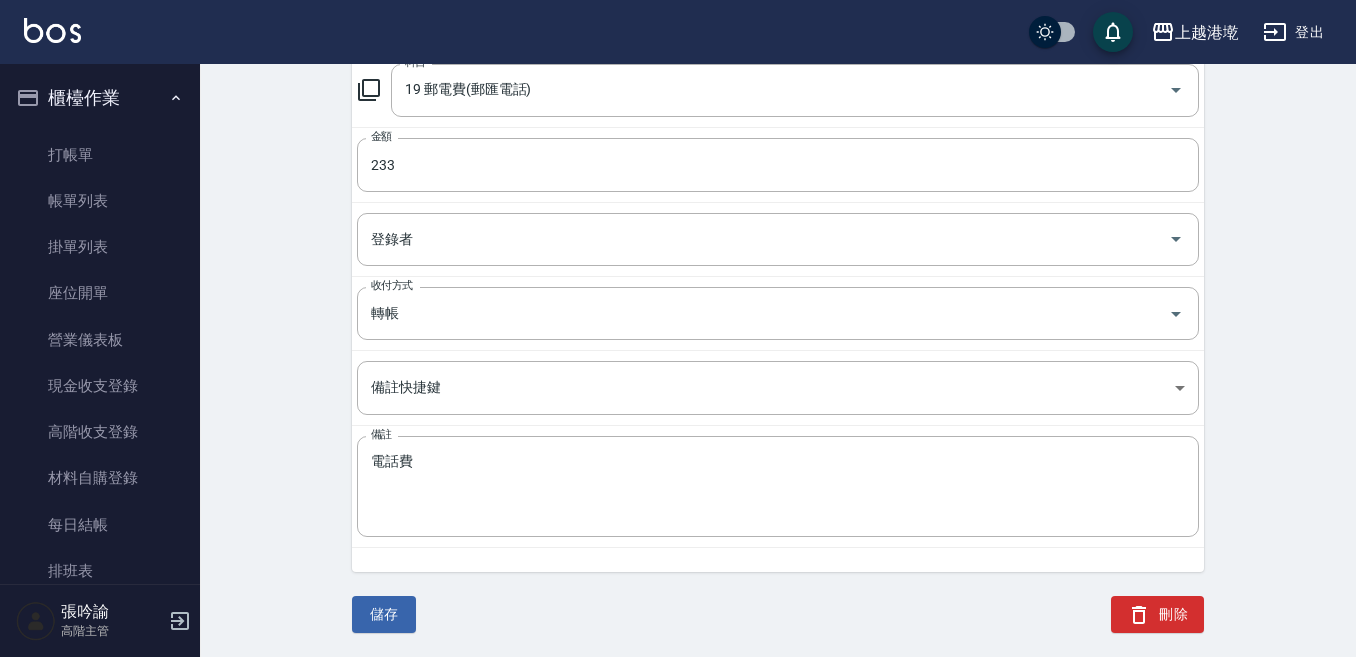 click 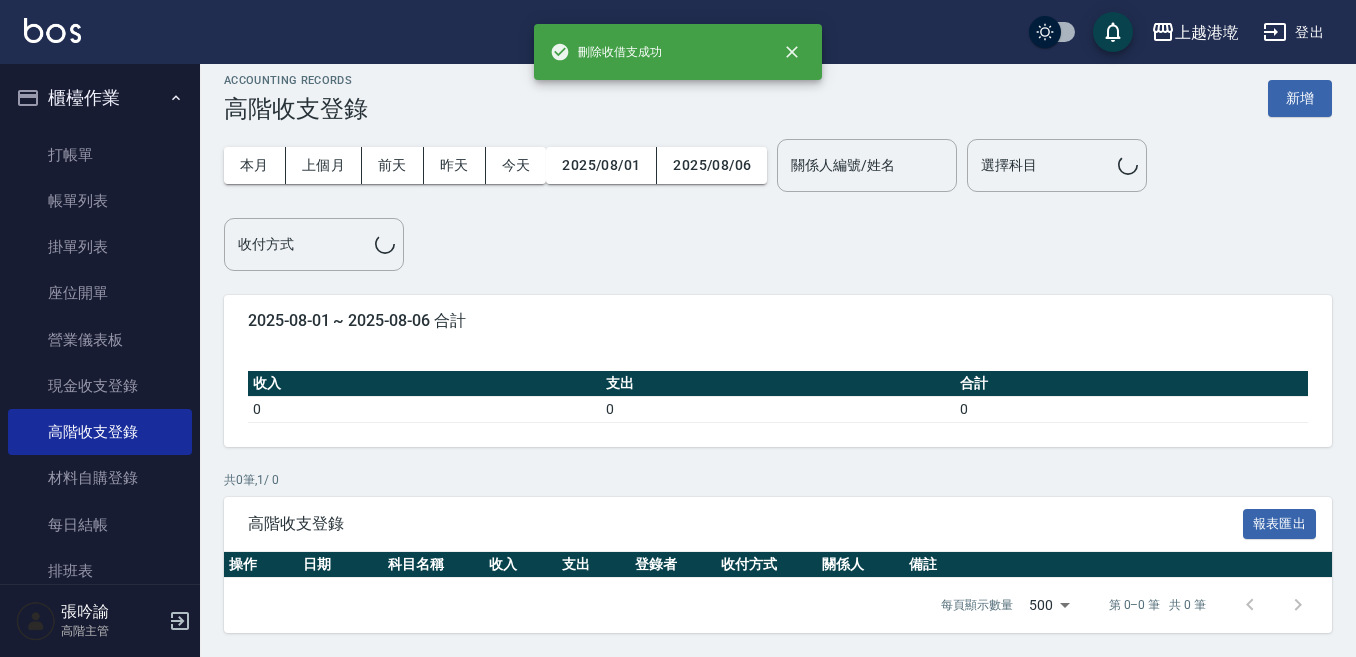 scroll, scrollTop: 0, scrollLeft: 0, axis: both 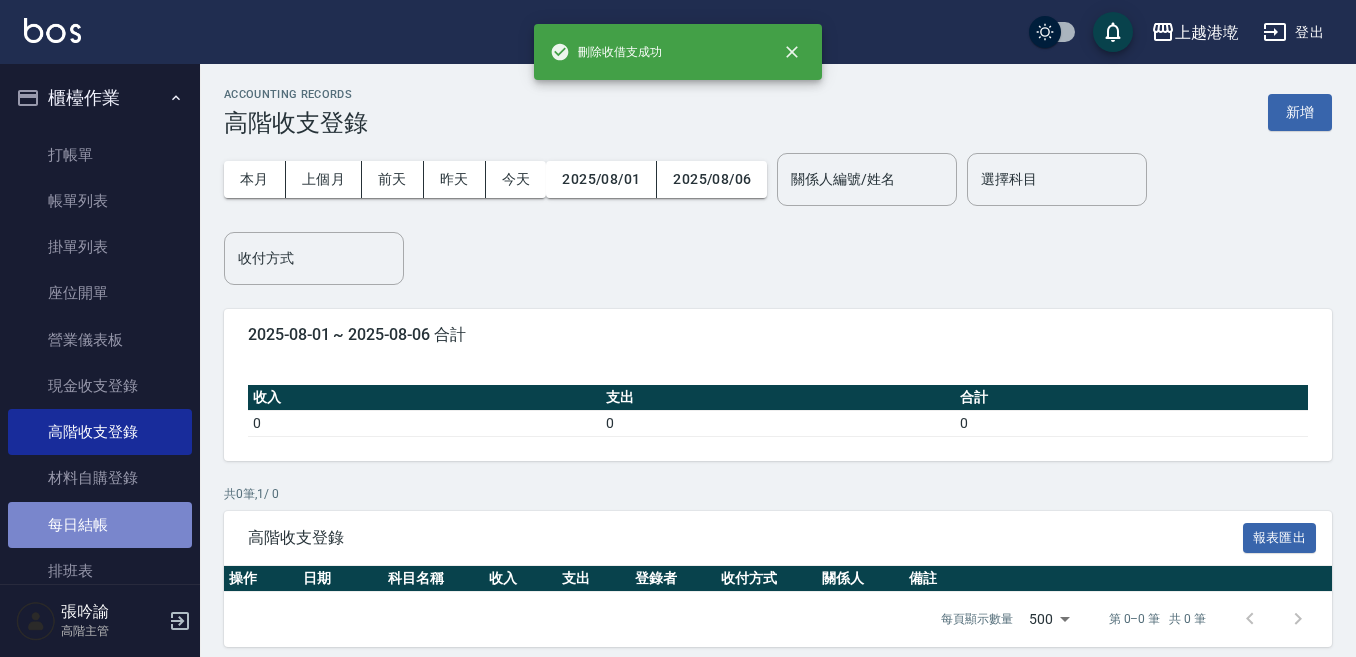 click on "每日結帳" at bounding box center (100, 525) 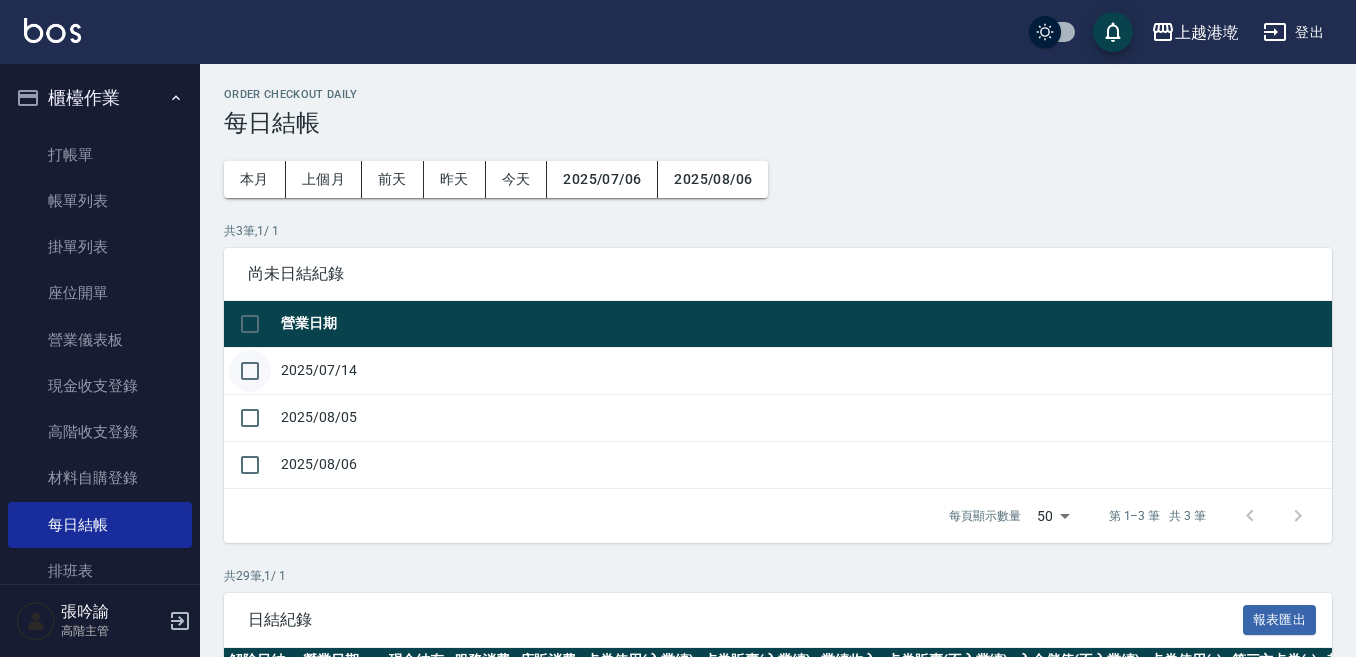 click at bounding box center (250, 371) 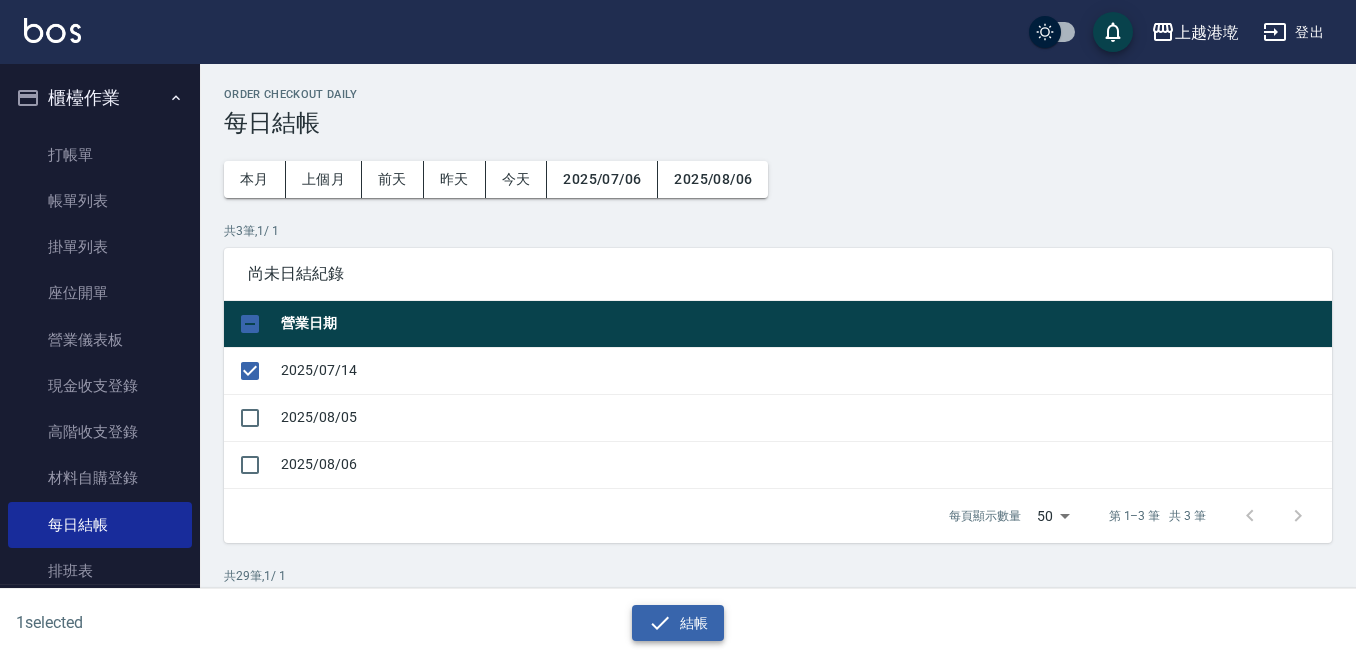 click on "結帳" at bounding box center (678, 623) 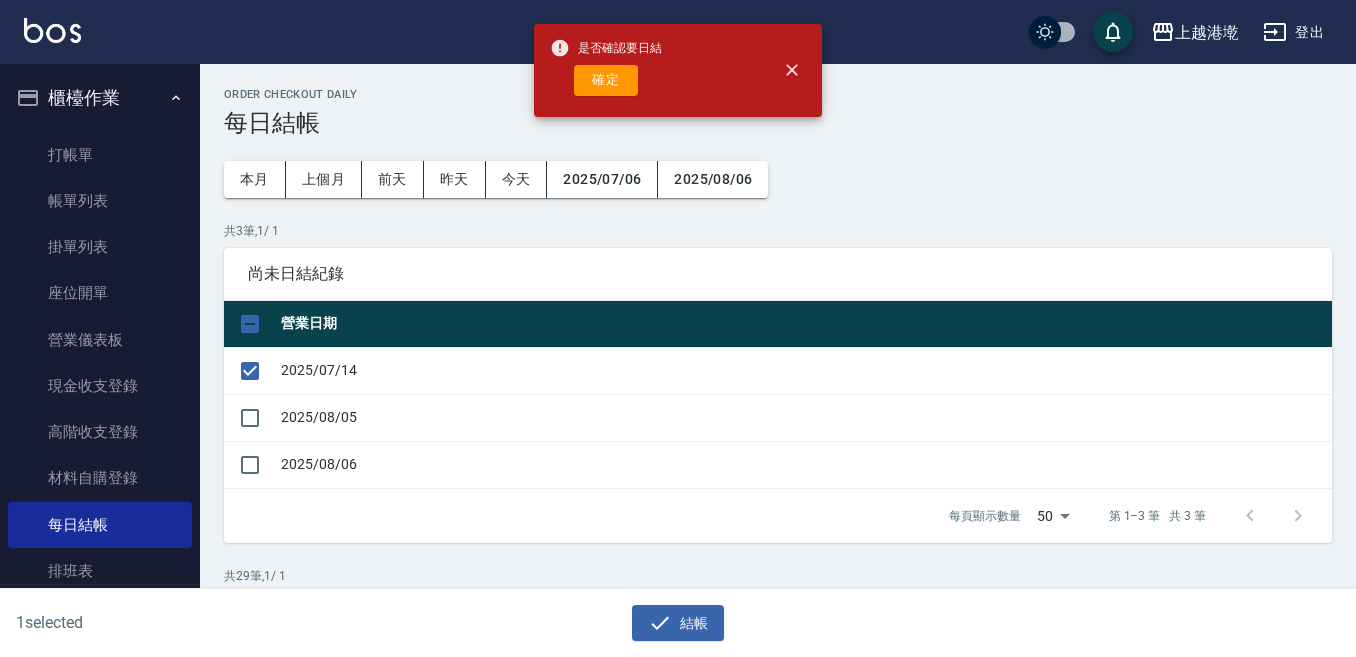 click on "確定" at bounding box center [606, 80] 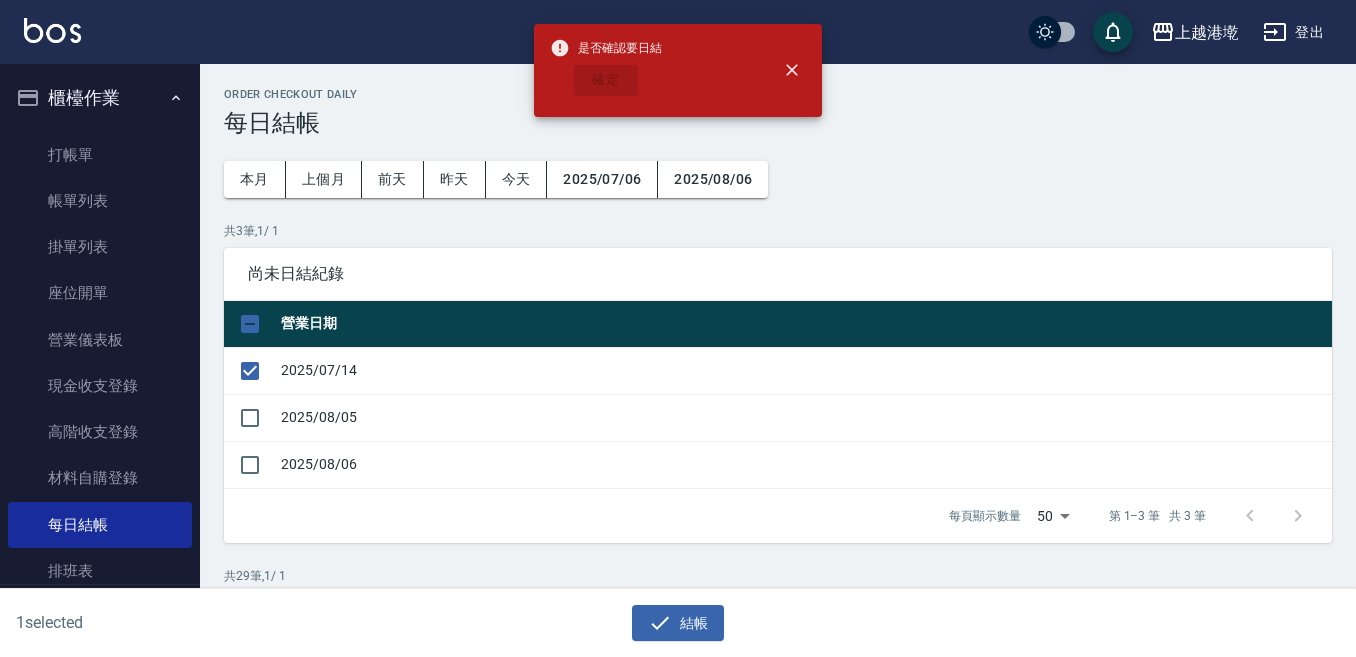 checkbox on "false" 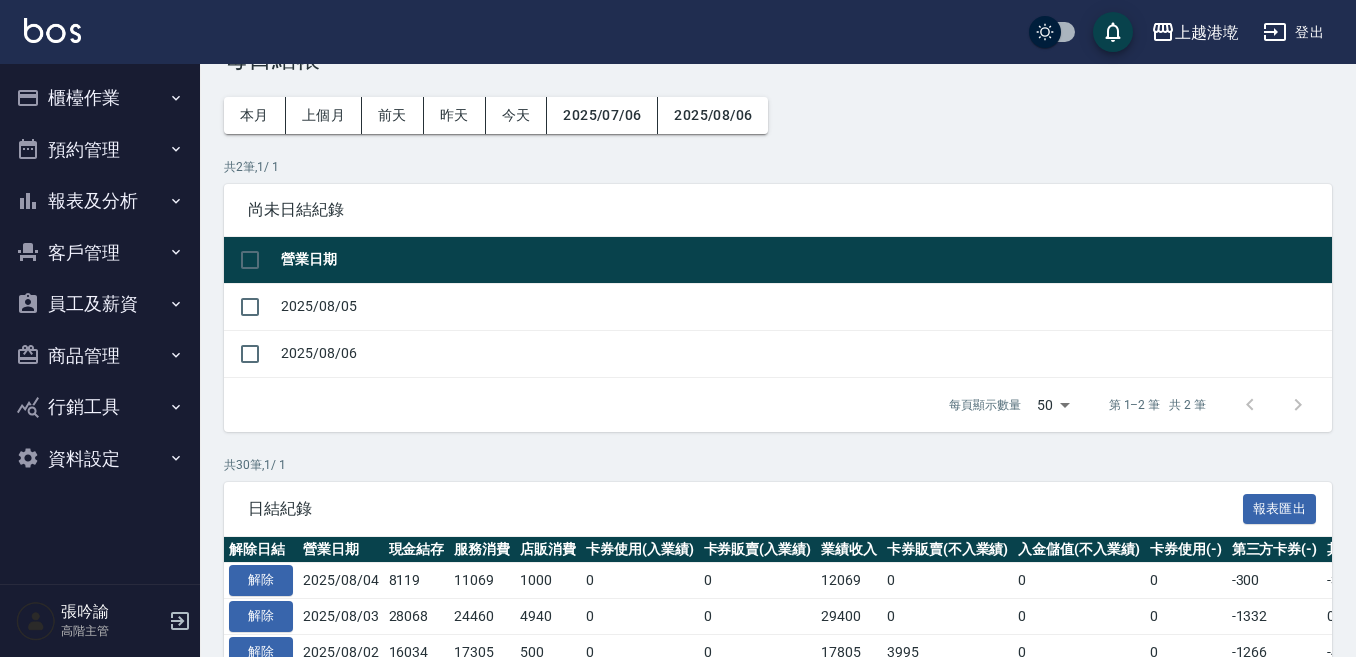 scroll, scrollTop: 0, scrollLeft: 0, axis: both 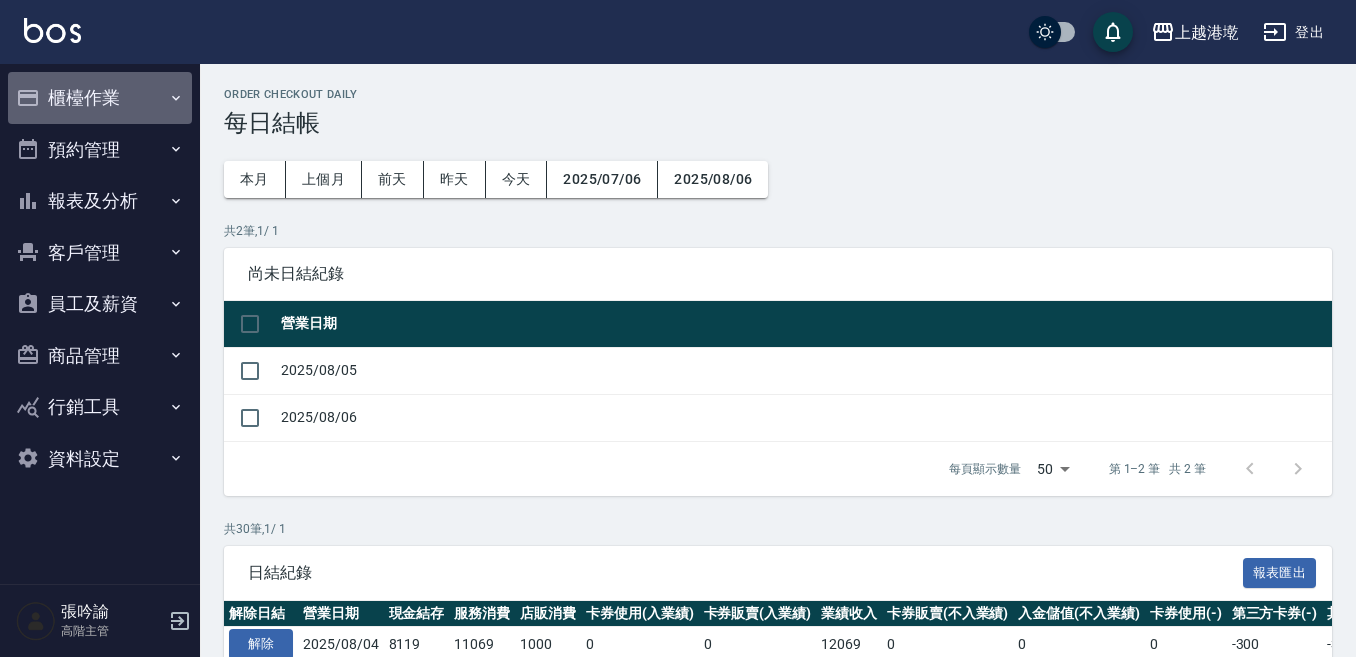click on "櫃檯作業" at bounding box center (100, 98) 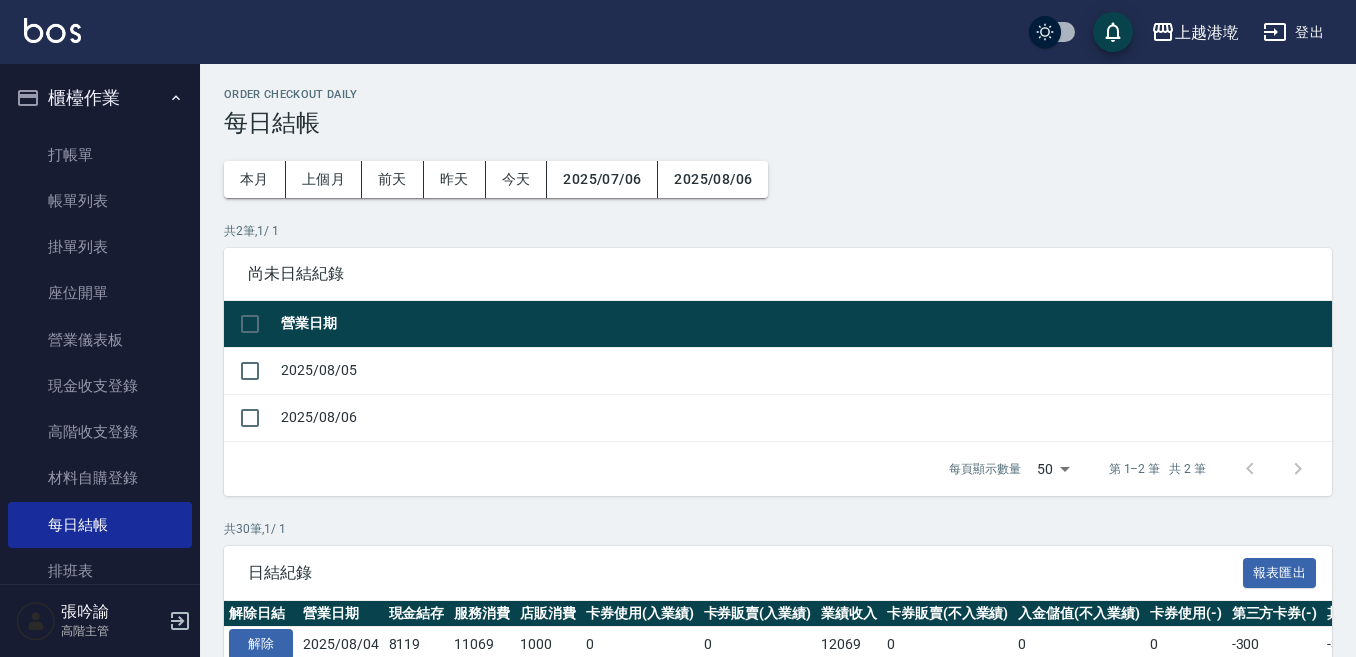 type 